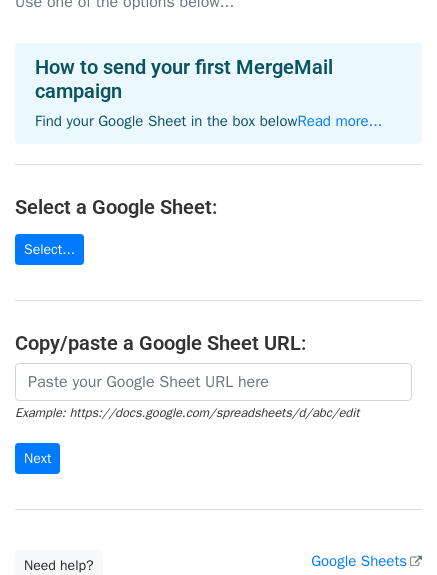 scroll, scrollTop: 0, scrollLeft: 0, axis: both 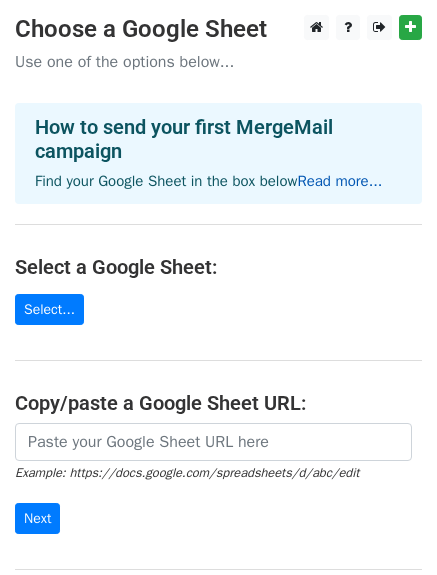 click on "Read more..." at bounding box center [339, 181] 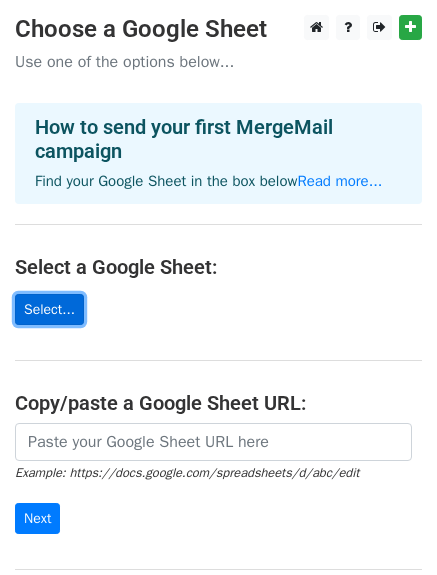 click on "Select..." at bounding box center [49, 309] 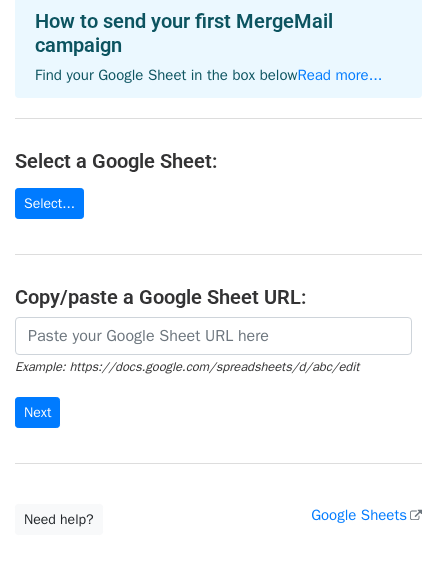 scroll, scrollTop: 101, scrollLeft: 0, axis: vertical 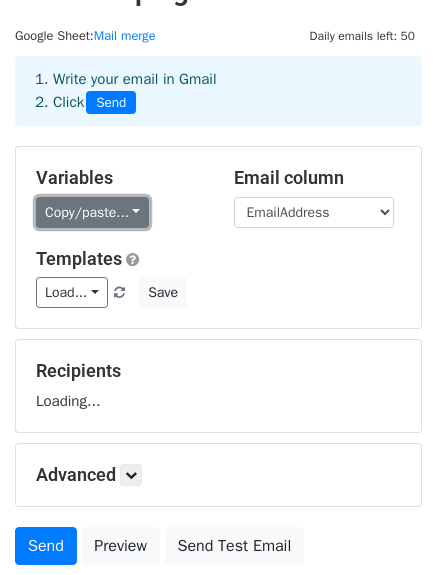 click on "Copy/paste..." at bounding box center (92, 212) 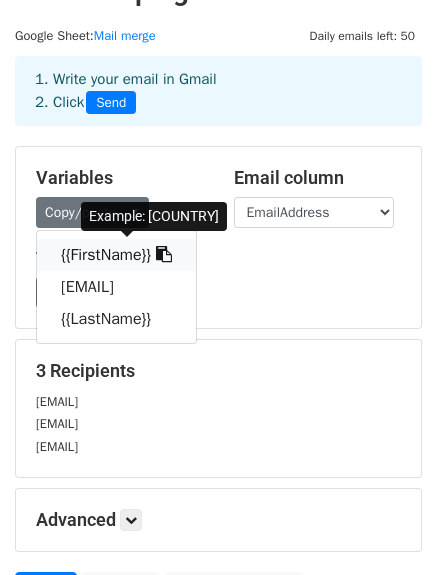 click on "{{FirstName}}" at bounding box center (116, 255) 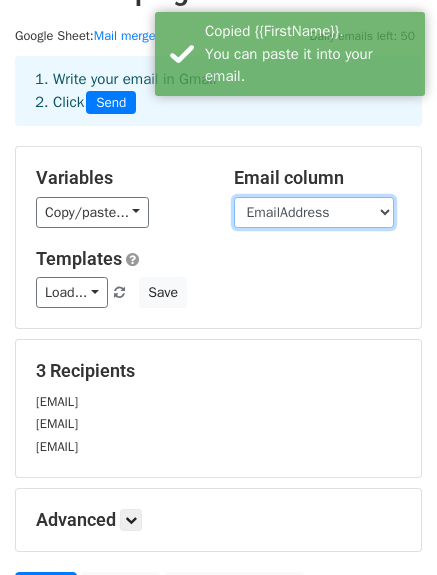 click on "FirstName
EmailAddress
LastName" at bounding box center [314, 212] 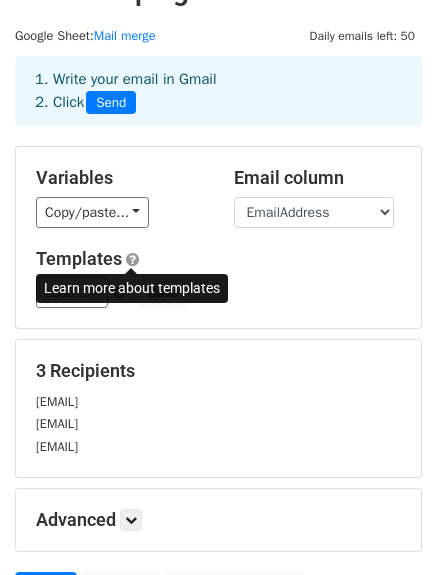 click at bounding box center [132, 259] 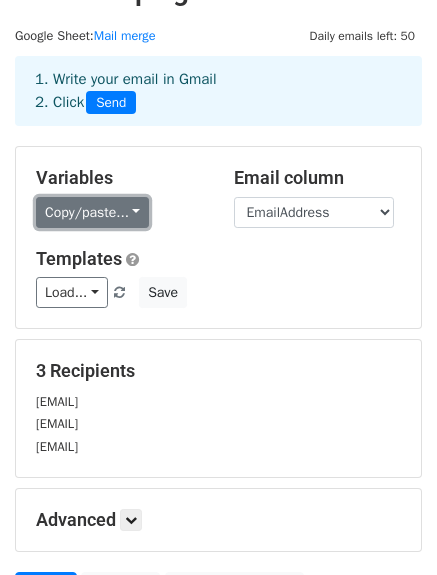click on "Copy/paste..." at bounding box center [92, 212] 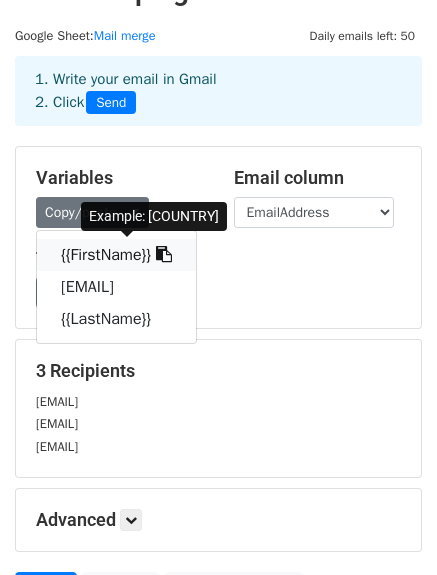 click on "{{FirstName}}" at bounding box center (116, 255) 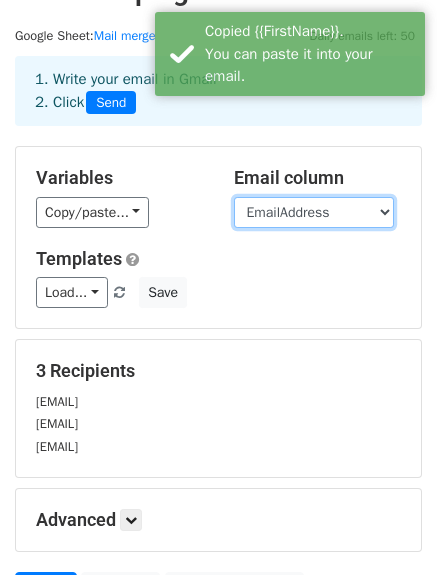 click on "FirstName
EmailAddress
LastName" at bounding box center (314, 212) 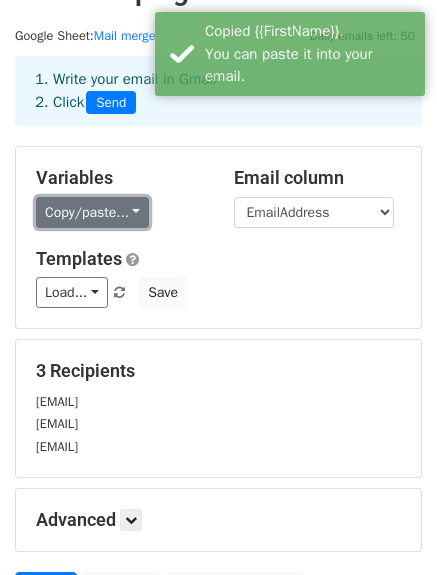 click on "Copy/paste..." at bounding box center (92, 212) 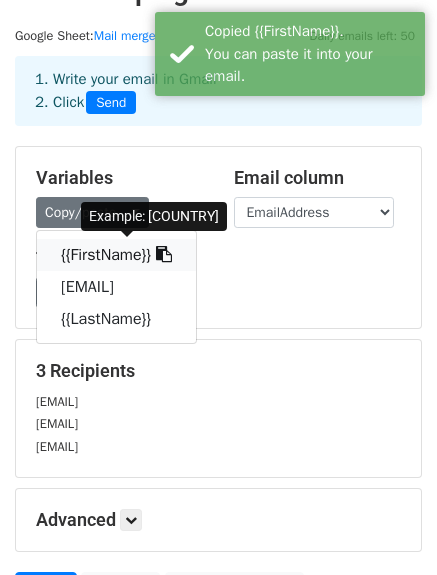 click on "{{FirstName}}" at bounding box center (116, 255) 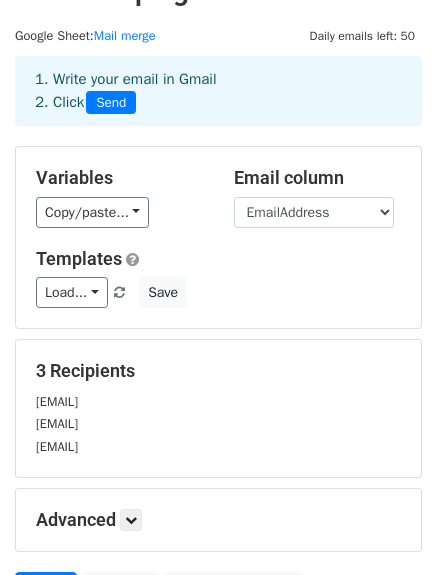 scroll, scrollTop: 242, scrollLeft: 0, axis: vertical 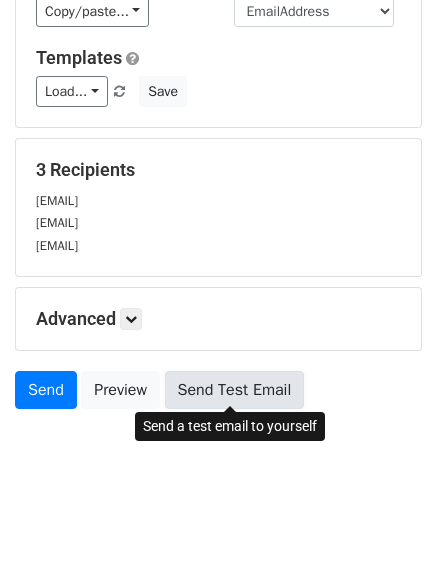 click on "Send Test Email" at bounding box center [235, 390] 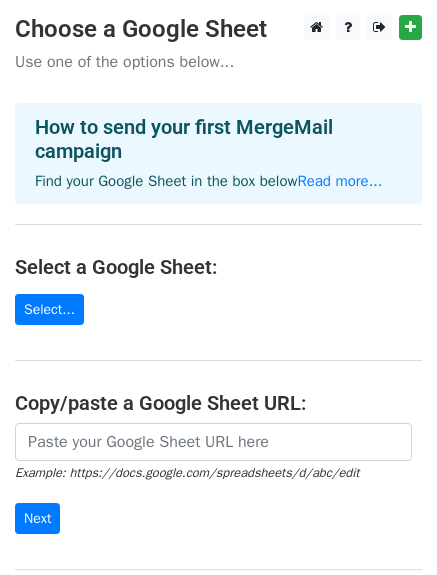 scroll, scrollTop: 0, scrollLeft: 0, axis: both 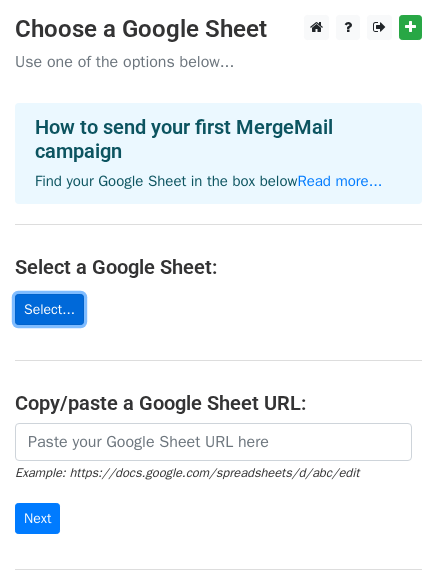 click on "Select..." at bounding box center (49, 309) 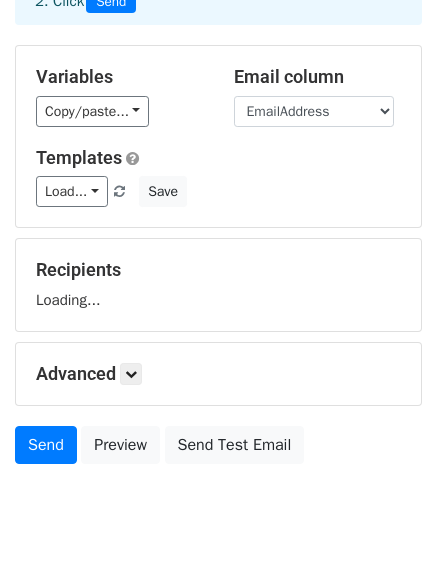 scroll, scrollTop: 143, scrollLeft: 0, axis: vertical 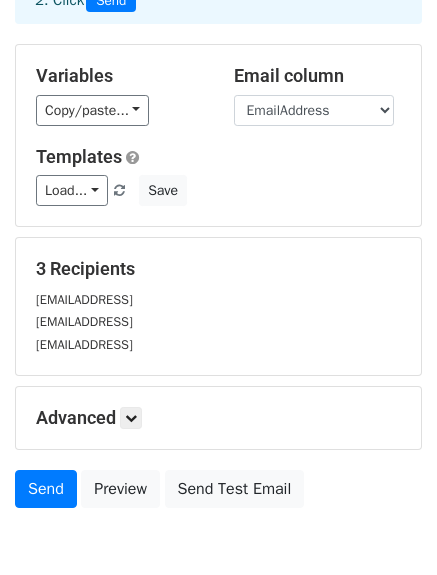 click on "Variables
Copy/paste...
{{FirstName}}
{{EmailAddress}}
{{LastName}}
Email column
FirstName
EmailAddress
LastName
Templates
Load...
No templates saved
Save" at bounding box center [218, 135] 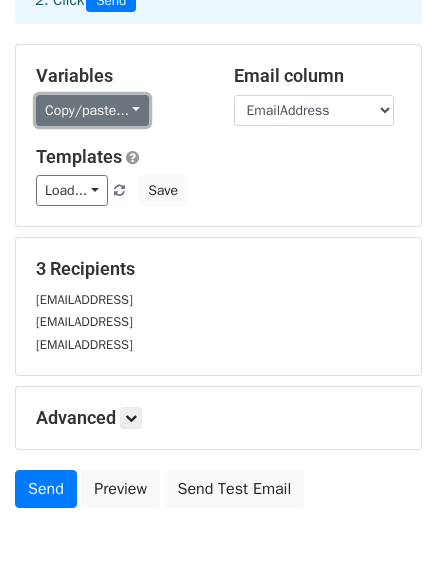 click on "Copy/paste..." at bounding box center [92, 110] 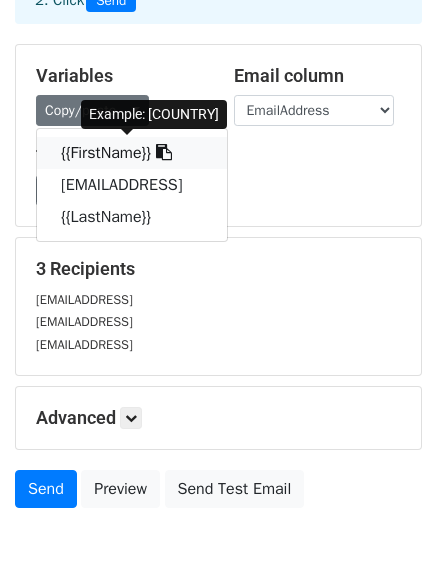 click on "{{FirstName}}" at bounding box center [132, 153] 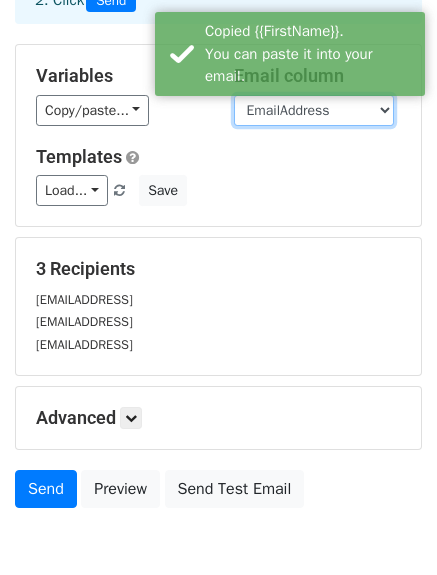 click on "[FIRST]
[EMAIL]
[LAST]" at bounding box center [314, 110] 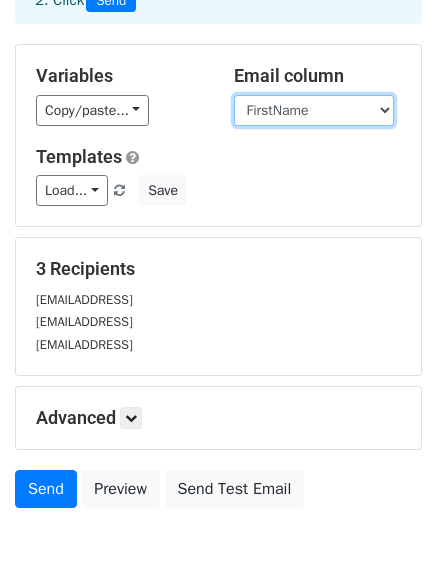 click on "[FIRST]
[EMAIL]
[LAST]" at bounding box center (314, 110) 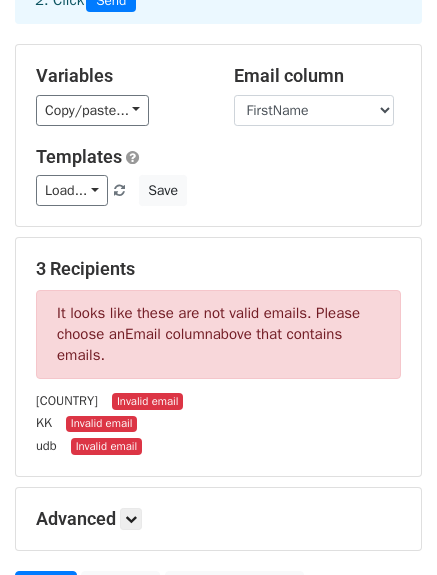 click on "Variables
Copy/paste...
{{FirstName}}
{{EmailAddress}}
{{LastName}}
Email column
FirstName
EmailAddress
LastName
Templates
Load...
No templates saved
Save" at bounding box center [218, 135] 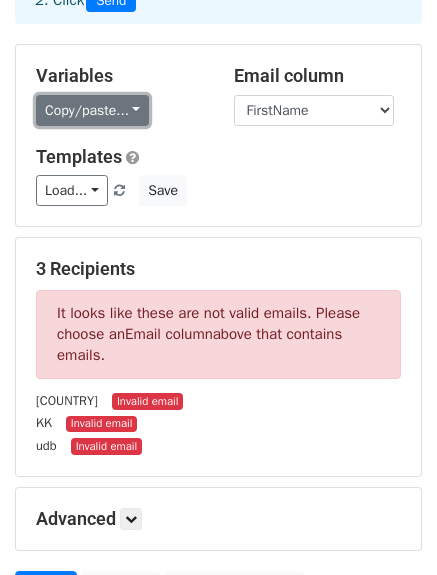 click on "Copy/paste..." at bounding box center (92, 110) 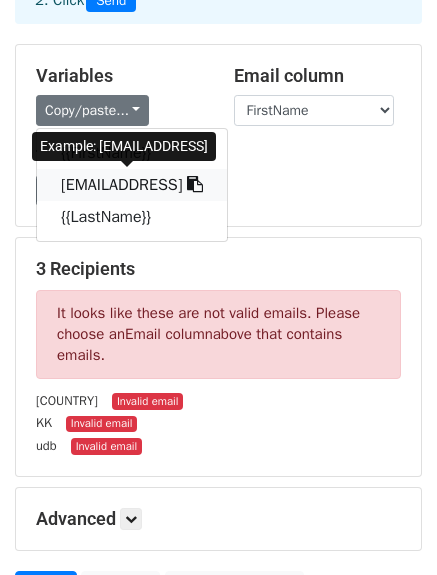 click on "{{EmailAddress}}" at bounding box center [132, 185] 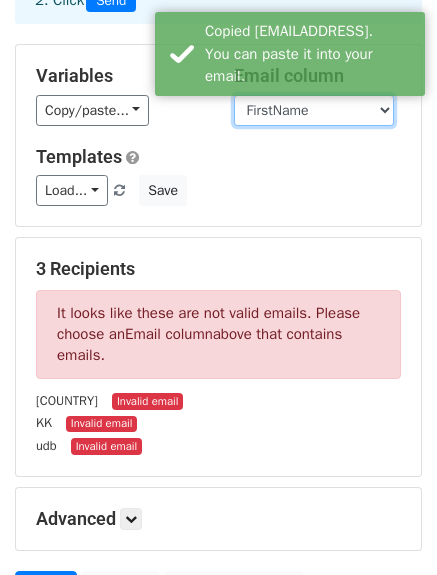 click on "FirstName
EmailAddress
LastName" at bounding box center [314, 110] 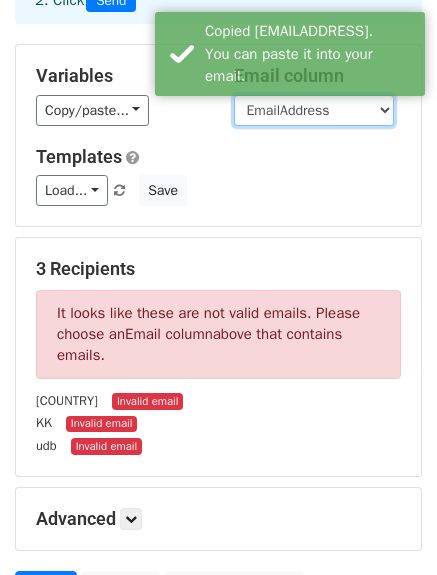 click on "FirstName
EmailAddress
LastName" at bounding box center [314, 110] 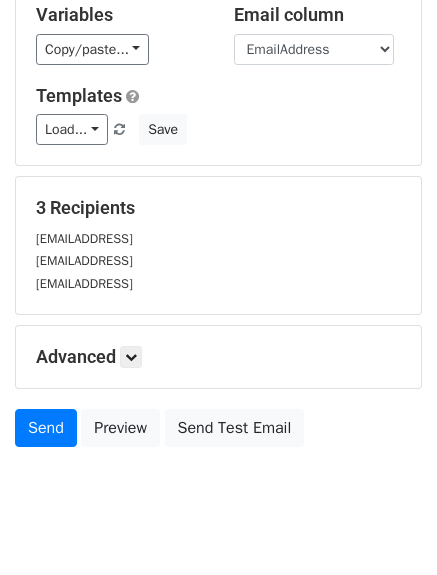 scroll, scrollTop: 205, scrollLeft: 0, axis: vertical 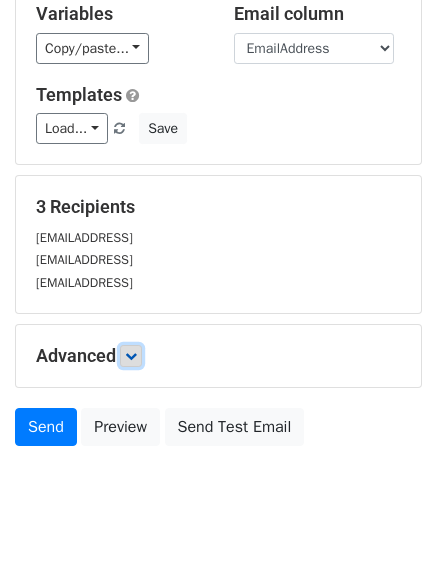 click at bounding box center (131, 356) 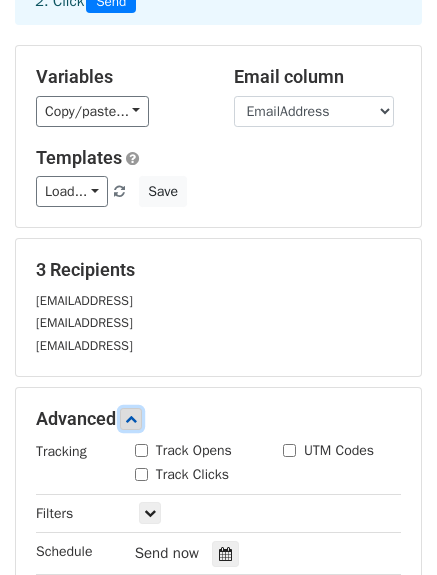 scroll, scrollTop: 141, scrollLeft: 0, axis: vertical 